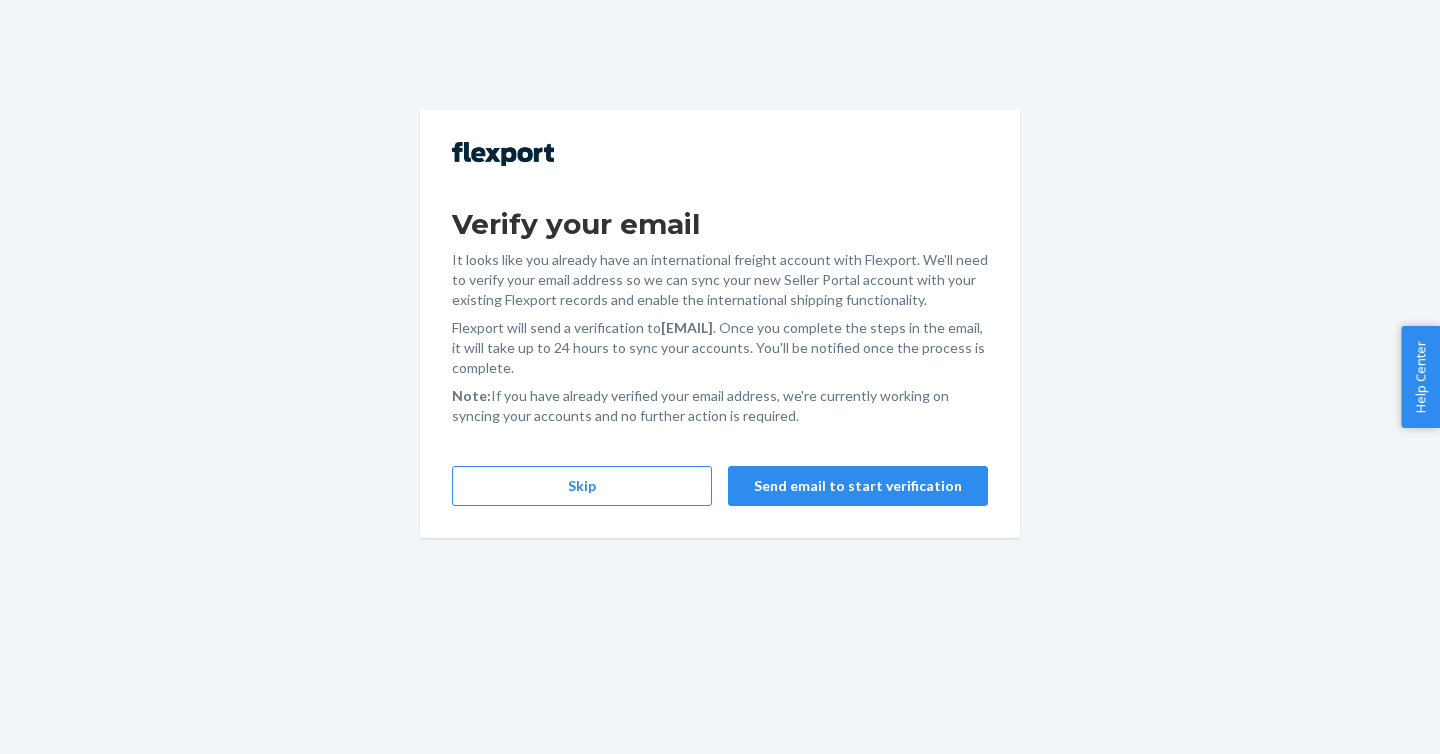 scroll, scrollTop: 0, scrollLeft: 0, axis: both 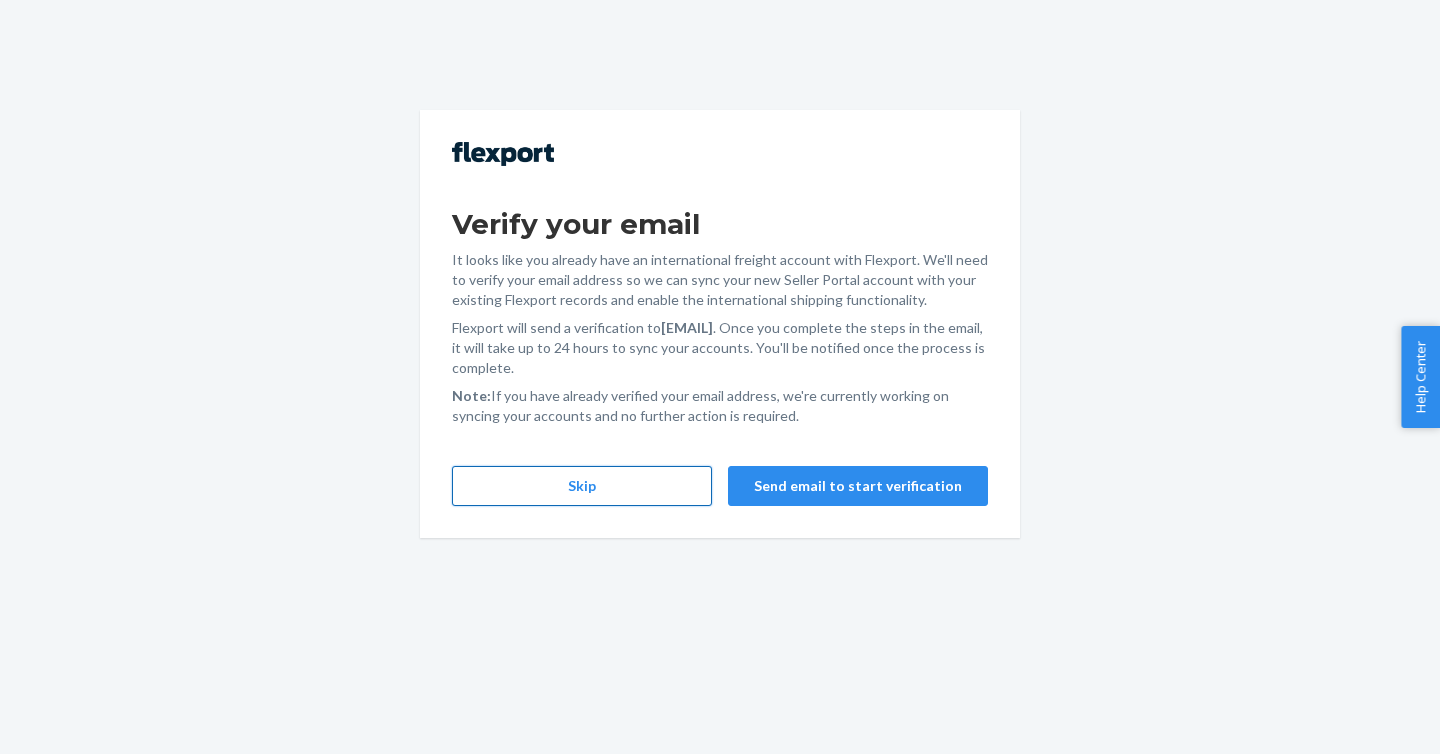 click on "Skip" at bounding box center [582, 486] 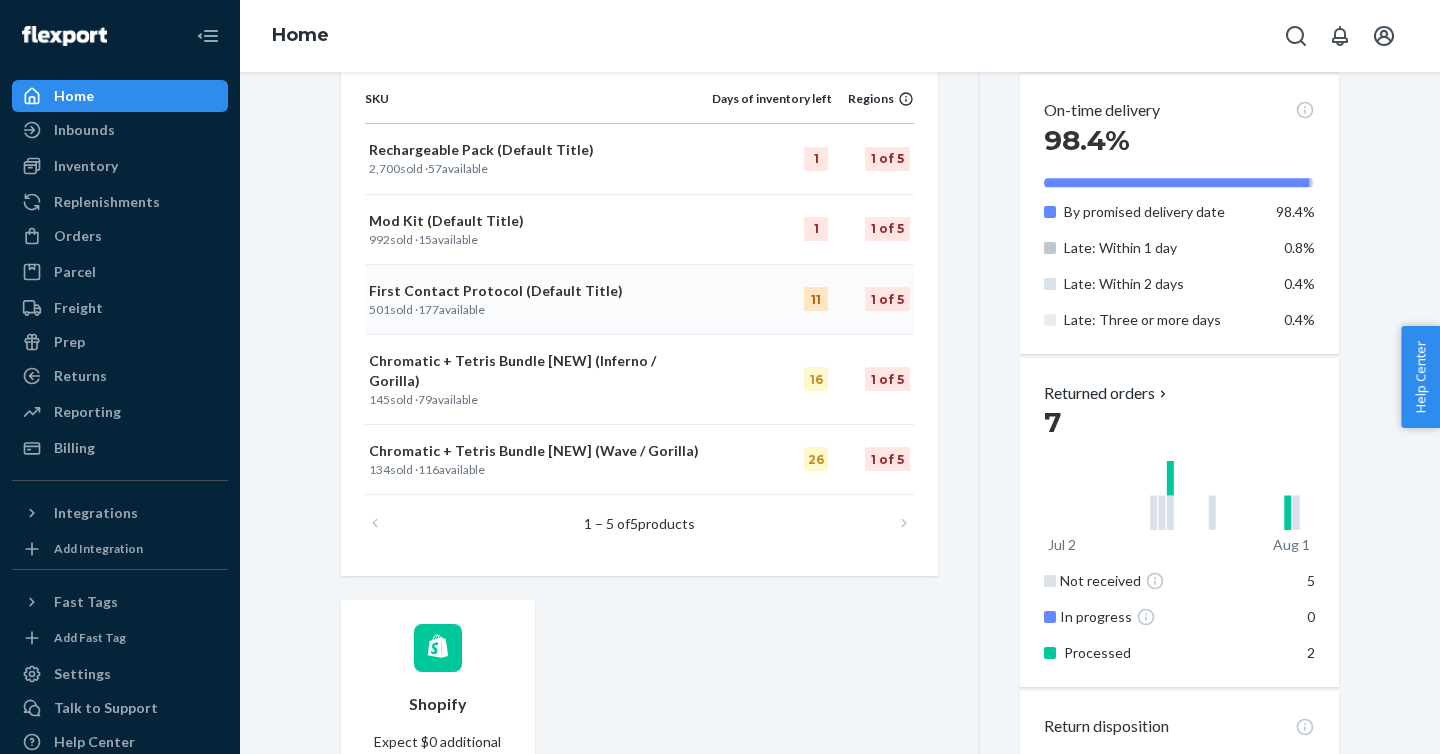 scroll, scrollTop: 979, scrollLeft: 0, axis: vertical 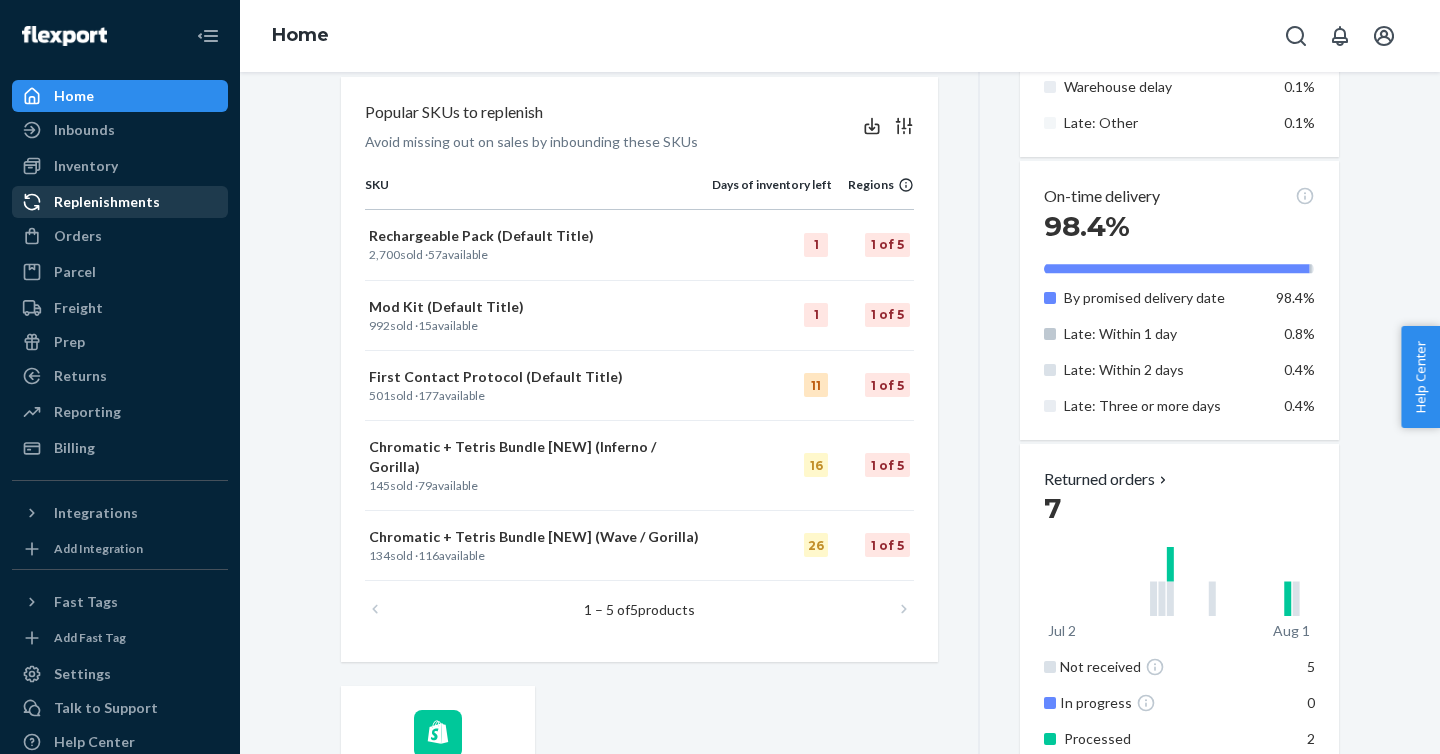 click on "Replenishments" at bounding box center (107, 202) 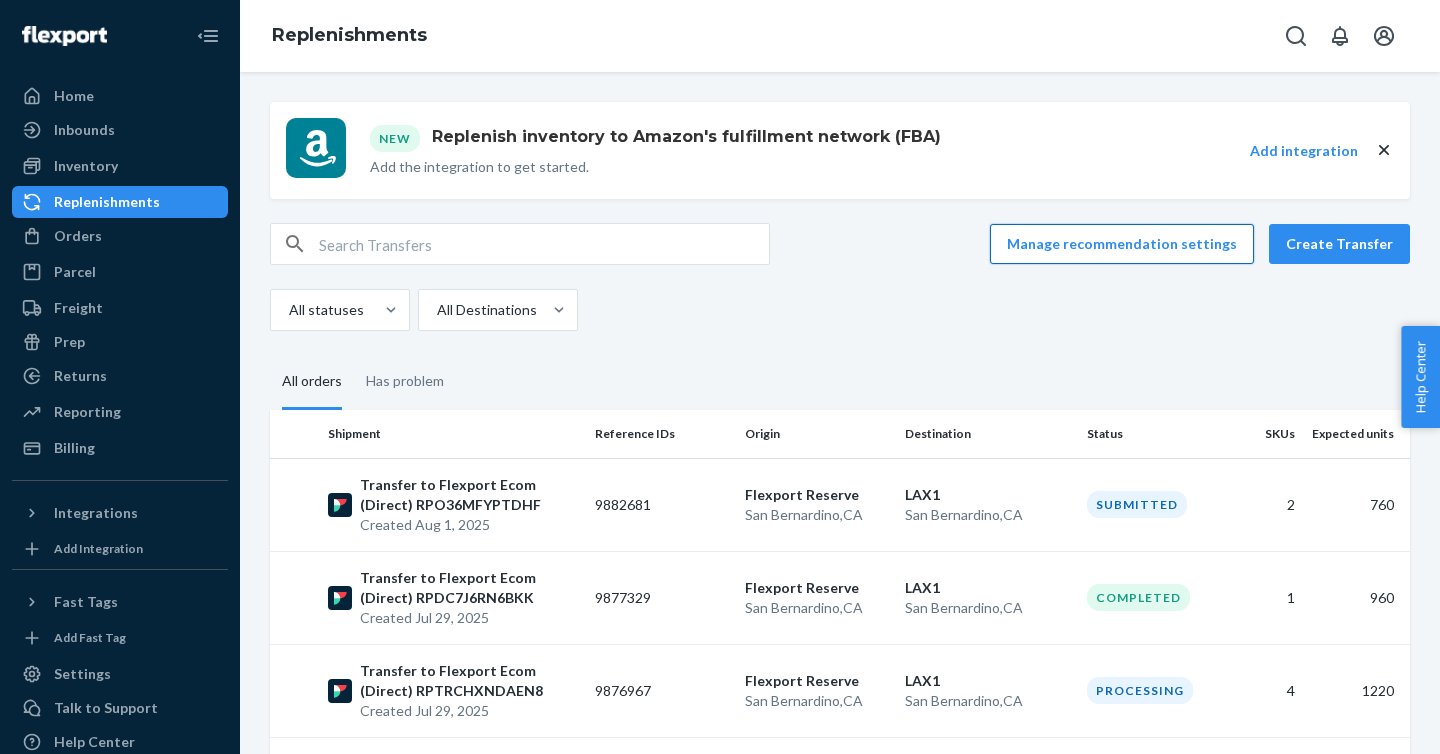 click on "Manage recommendation settings" at bounding box center (1122, 244) 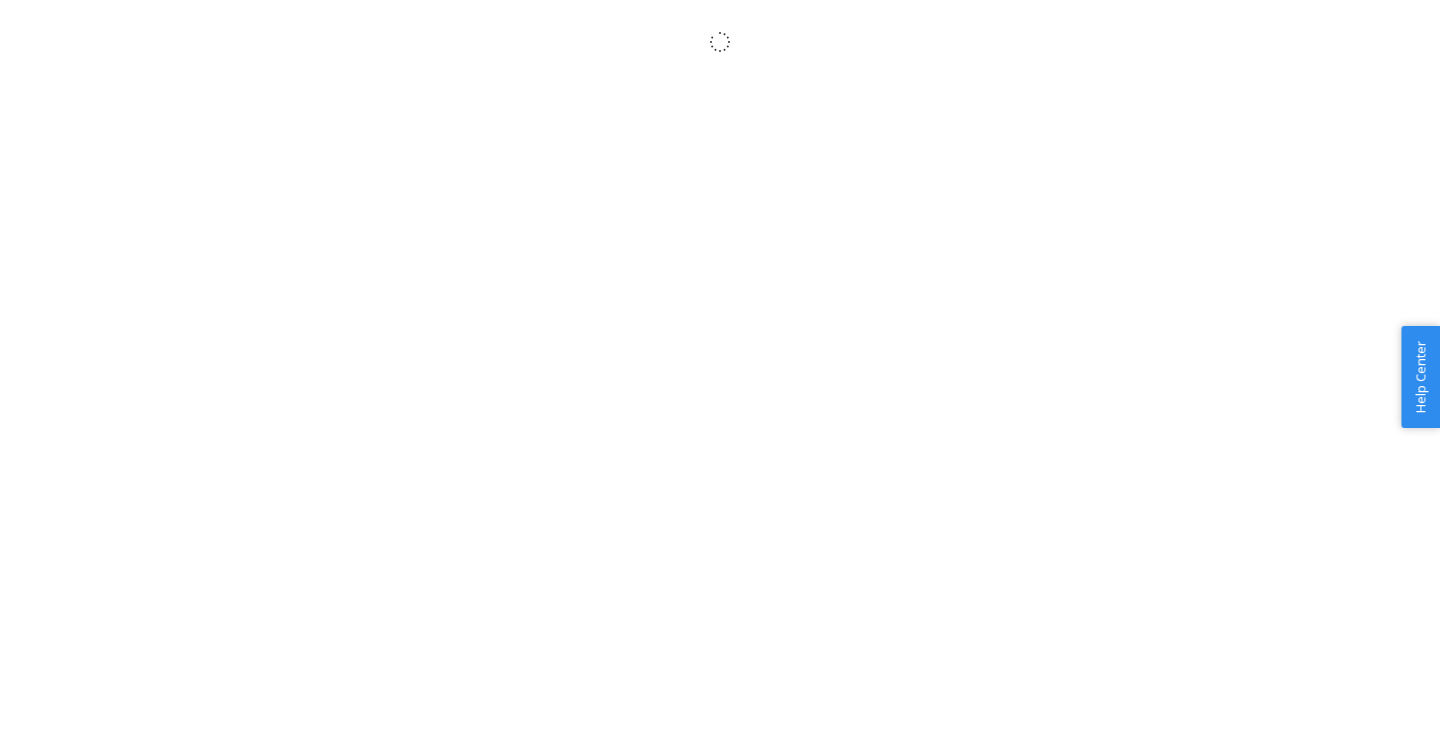 scroll, scrollTop: 0, scrollLeft: 0, axis: both 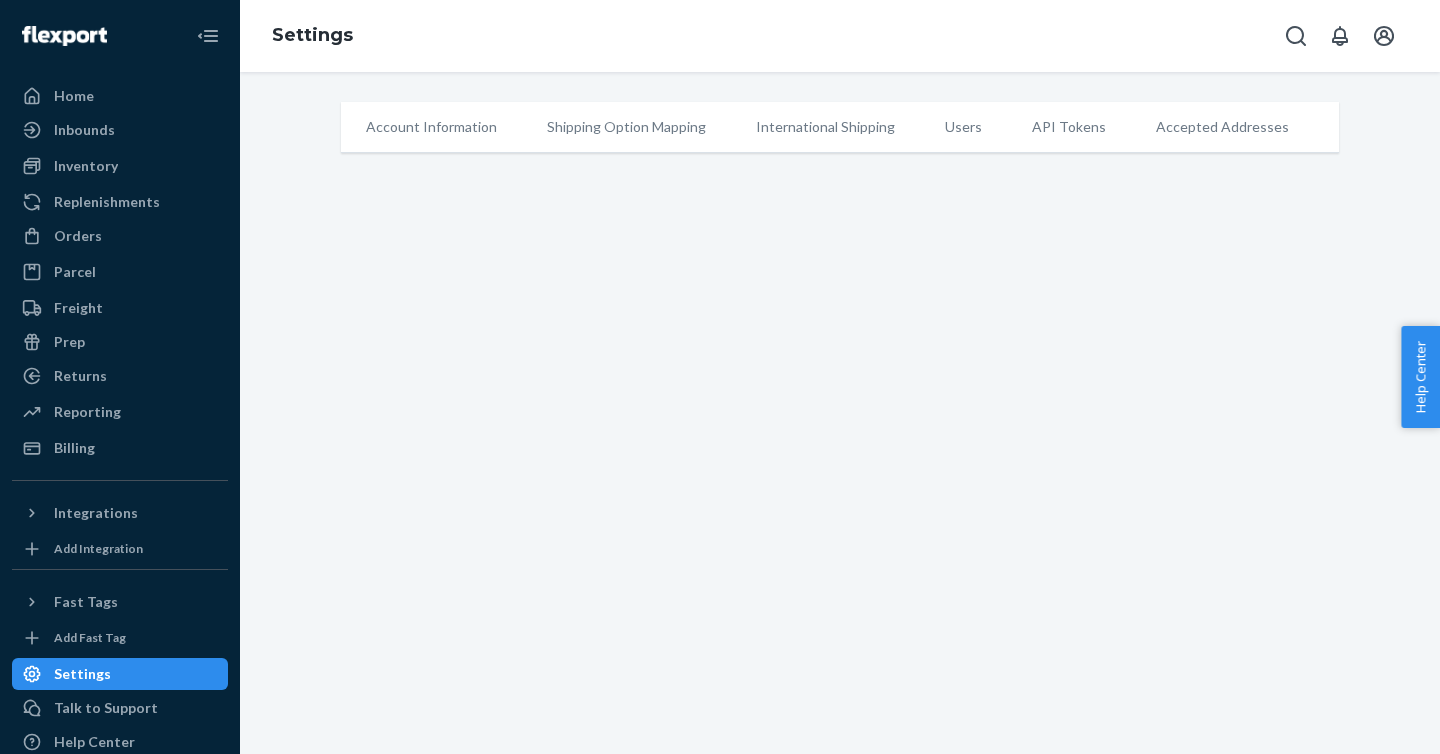 click on "Account Information" at bounding box center [431, 127] 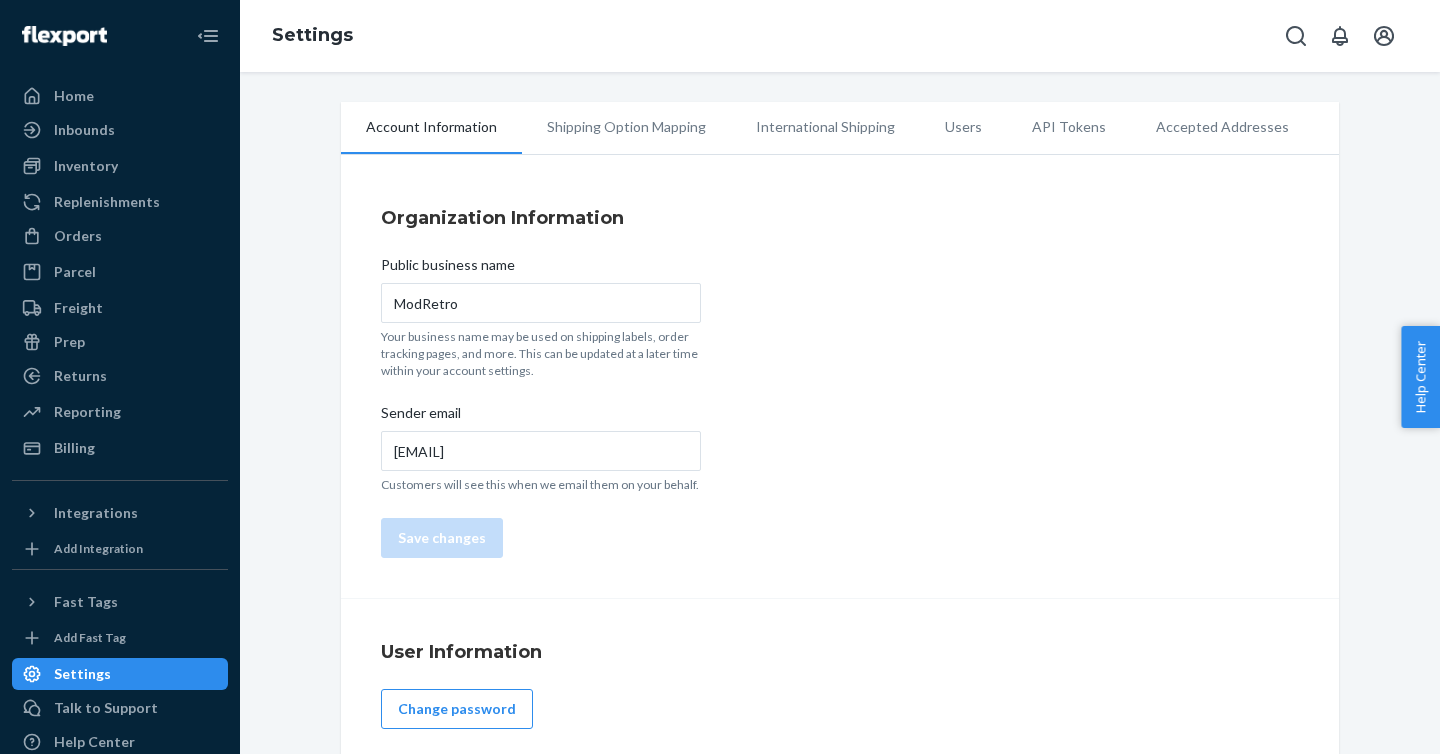 click on "Shipping Option Mapping" at bounding box center (626, 127) 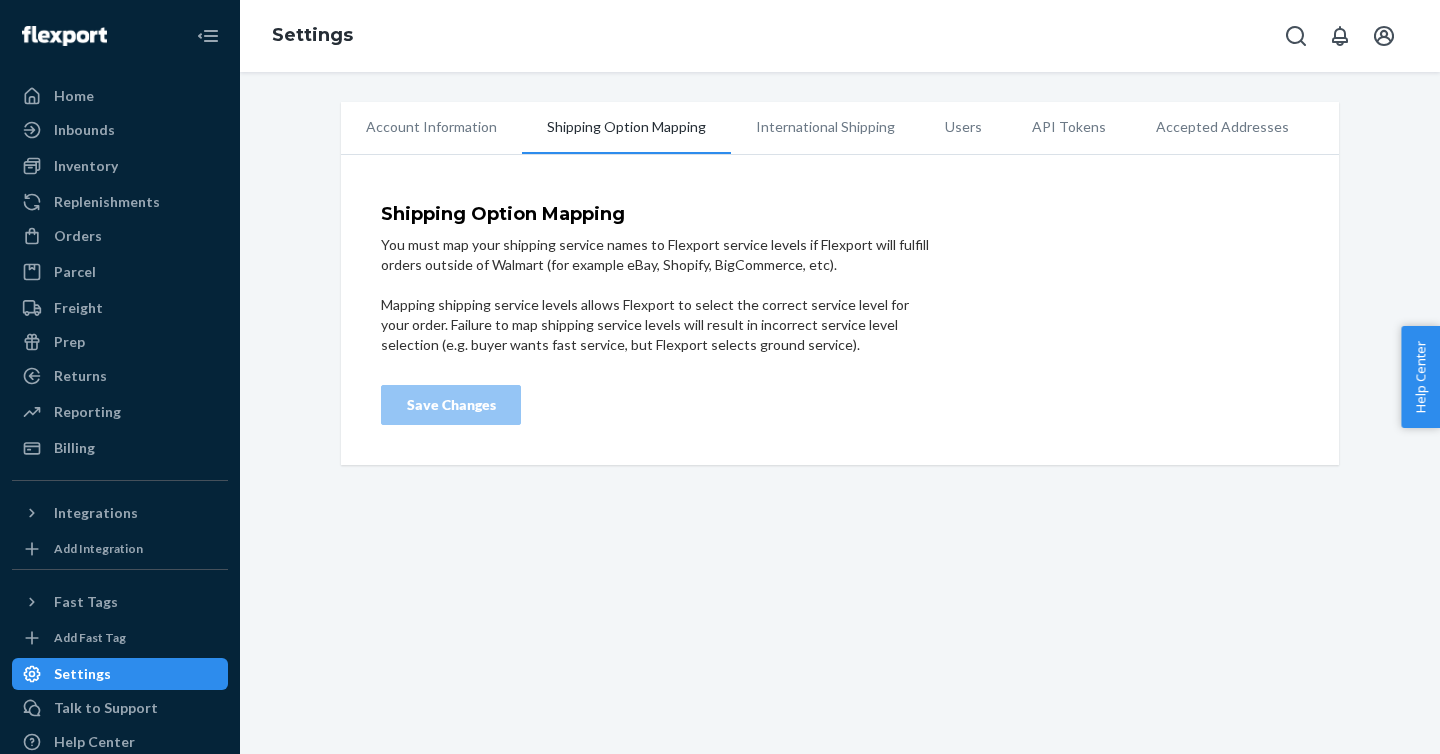 click on "International Shipping" at bounding box center (825, 127) 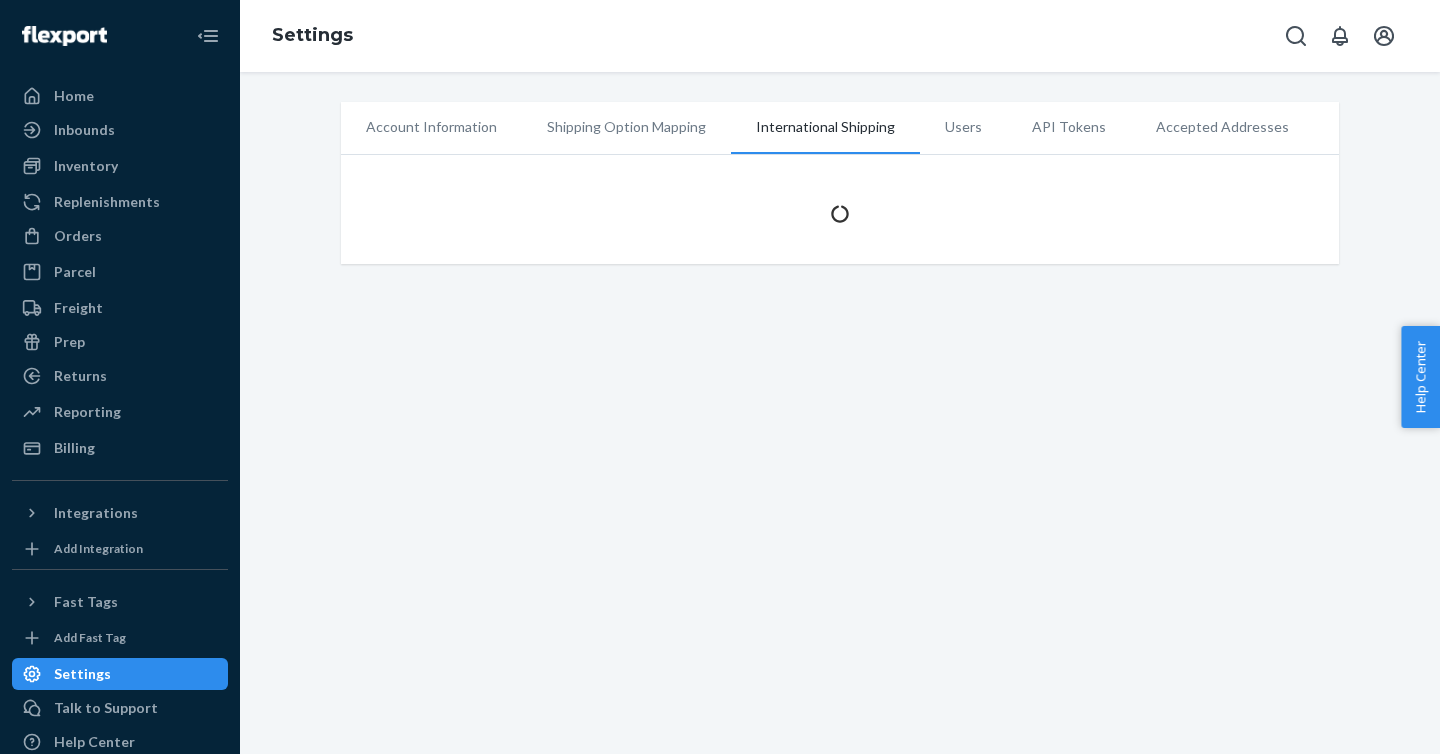 click on "Account Information Shipping Option Mapping International Shipping Users API Tokens Accepted Addresses" at bounding box center [840, 183] 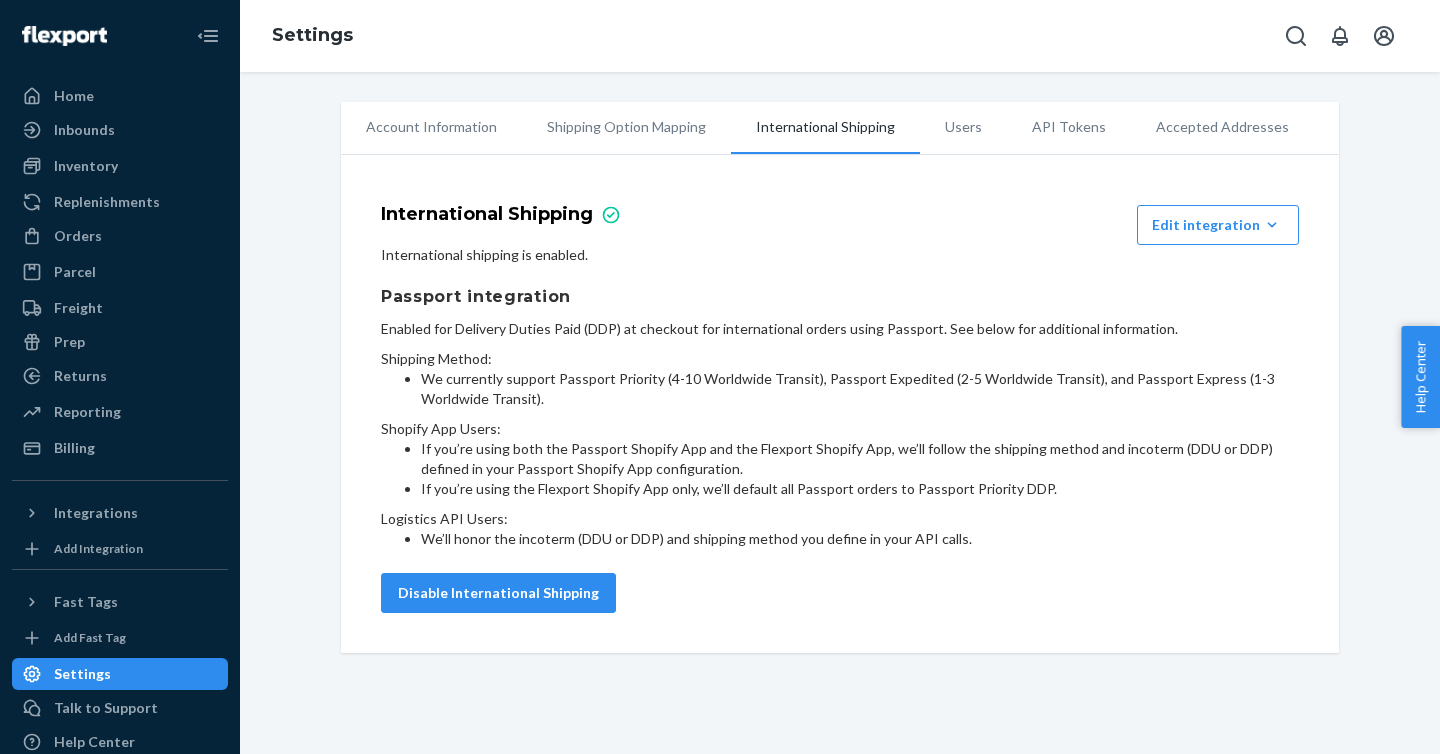 click on "Users" at bounding box center [963, 127] 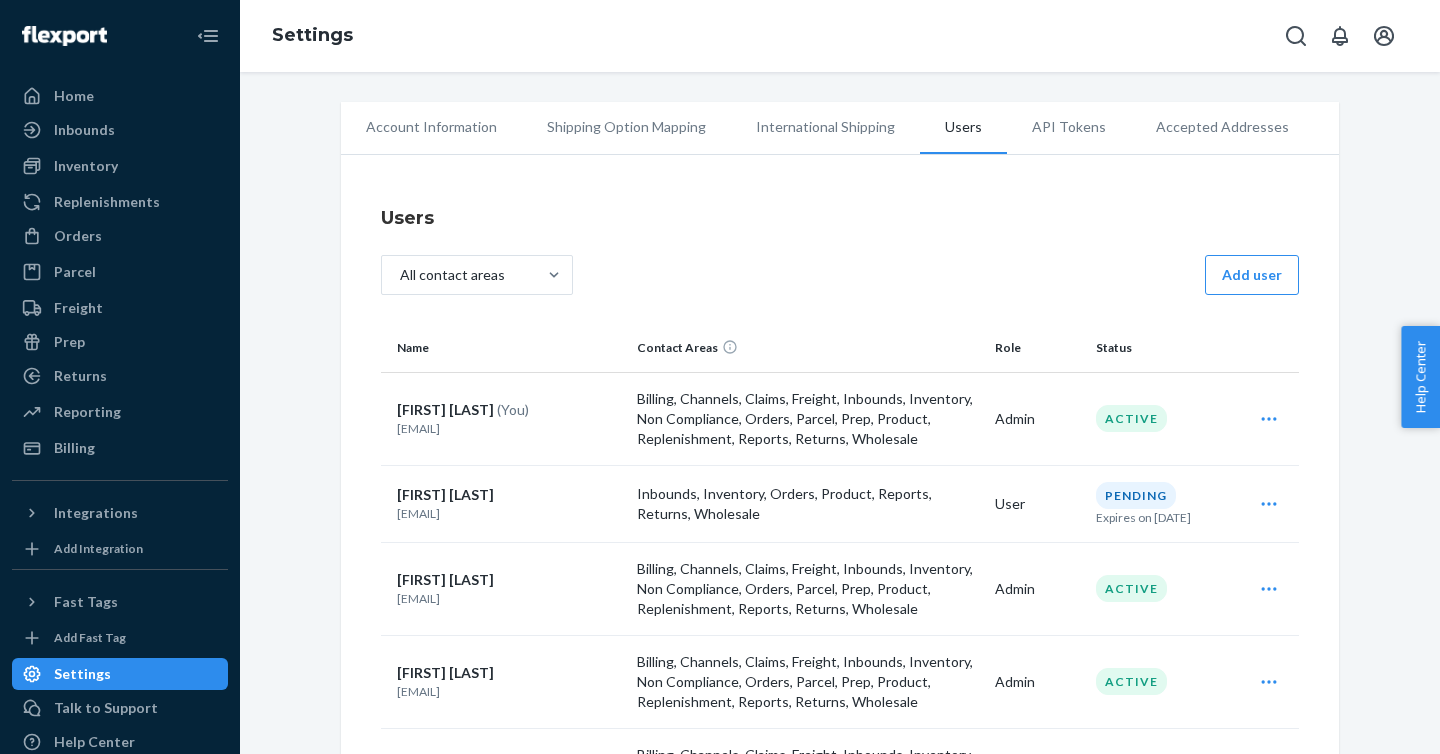 click on "API Tokens" at bounding box center [1069, 127] 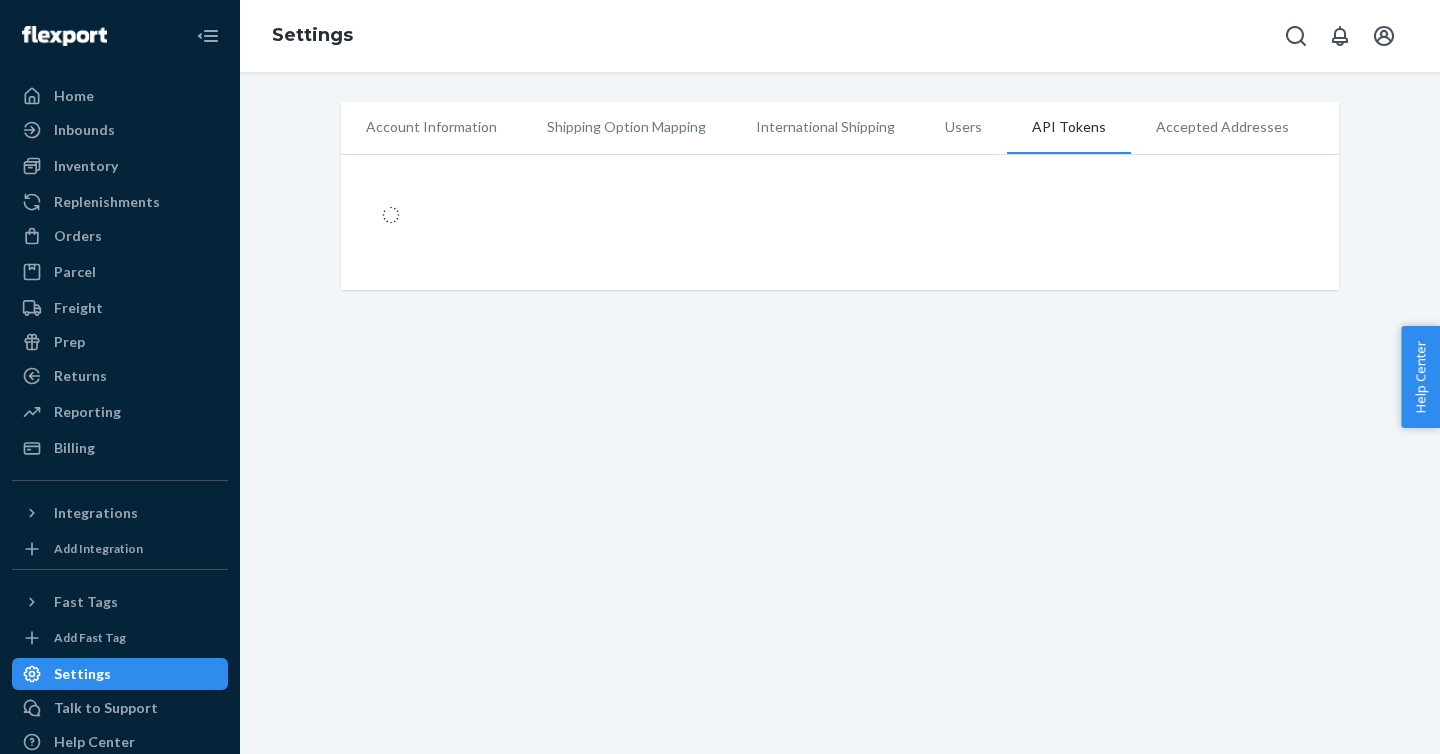 click on "Accepted Addresses" at bounding box center [1222, 127] 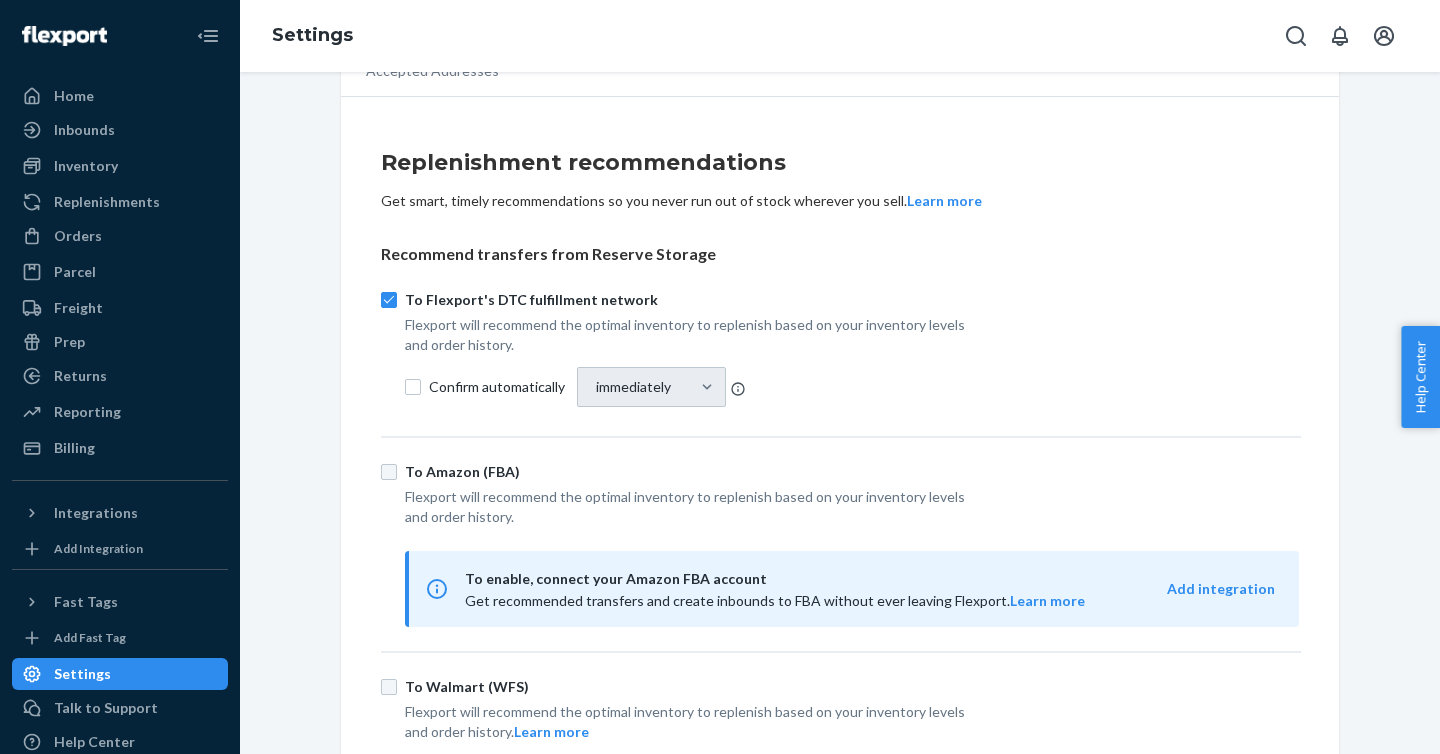 scroll, scrollTop: 81, scrollLeft: 0, axis: vertical 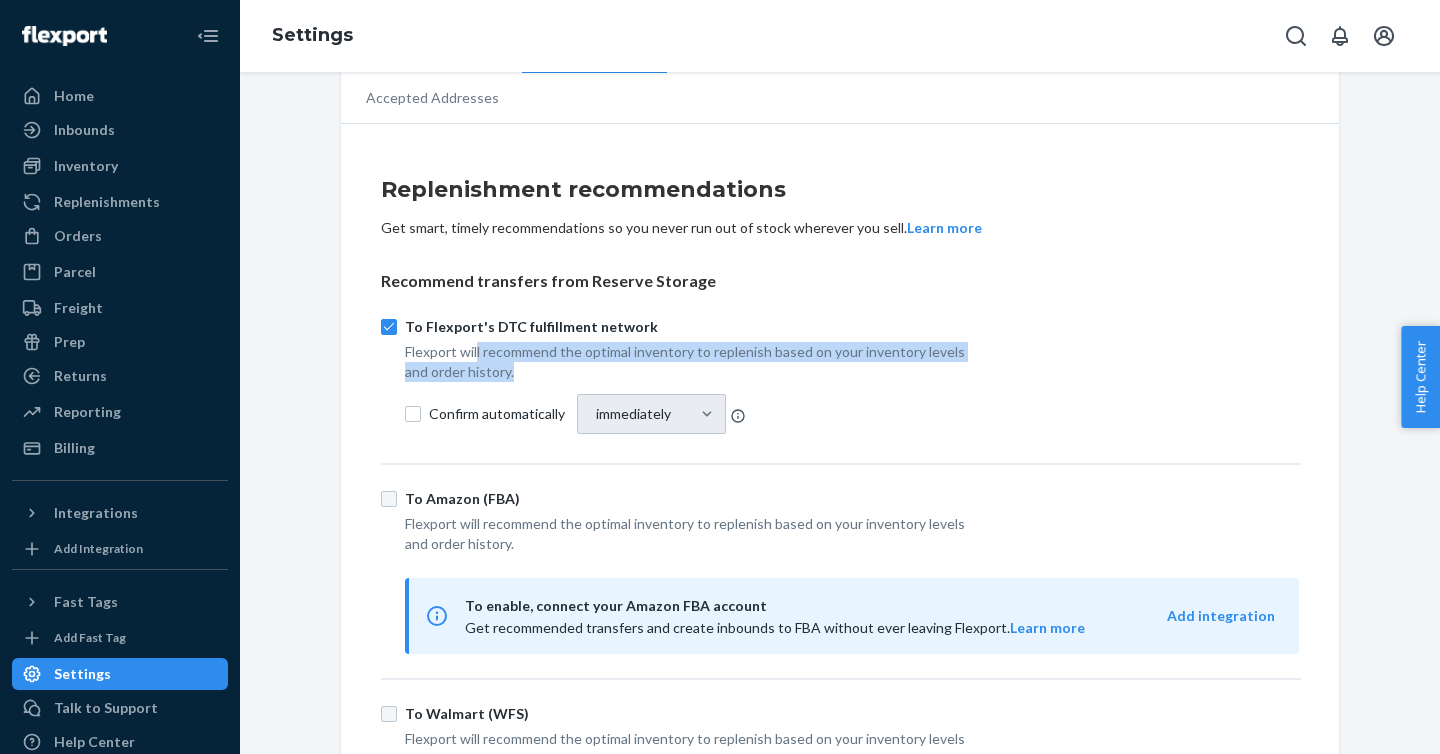 drag, startPoint x: 477, startPoint y: 353, endPoint x: 511, endPoint y: 375, distance: 40.496914 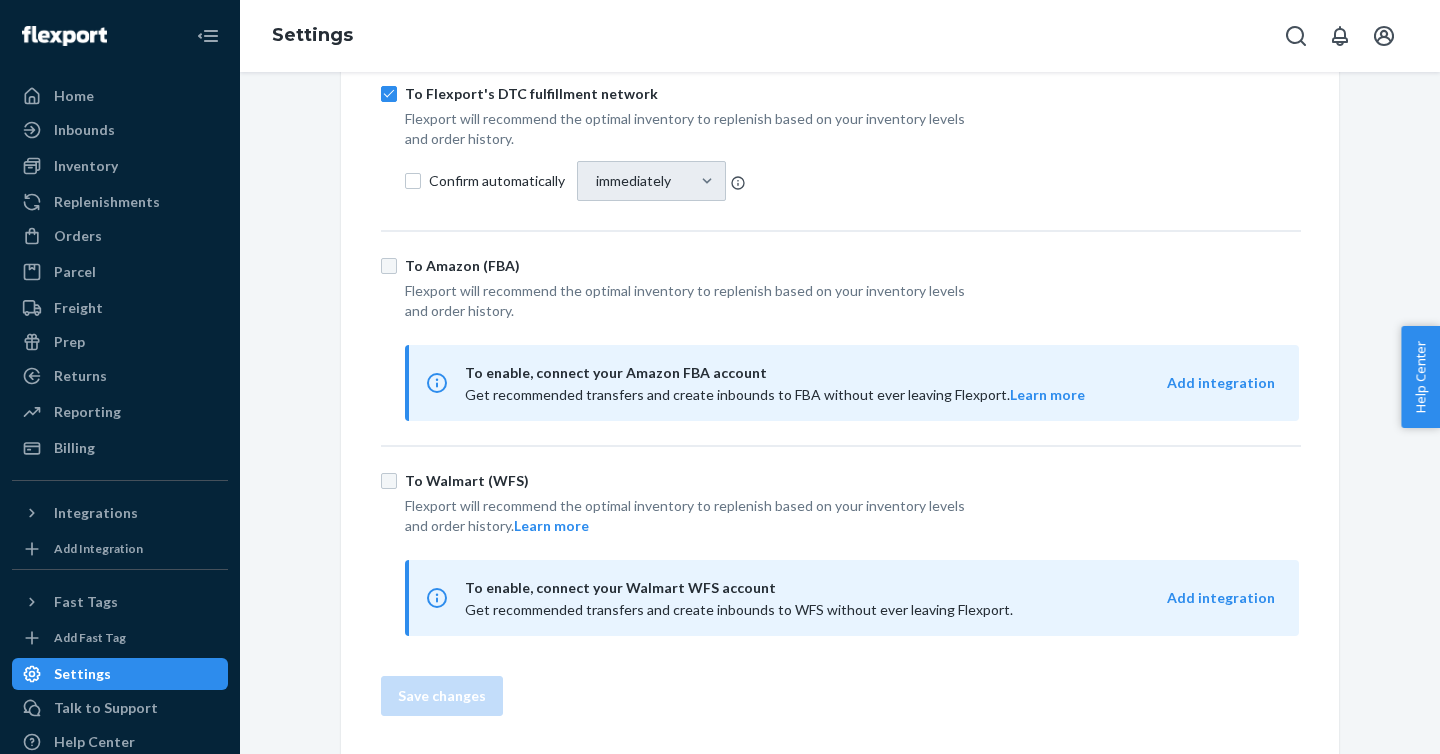 scroll, scrollTop: 0, scrollLeft: 0, axis: both 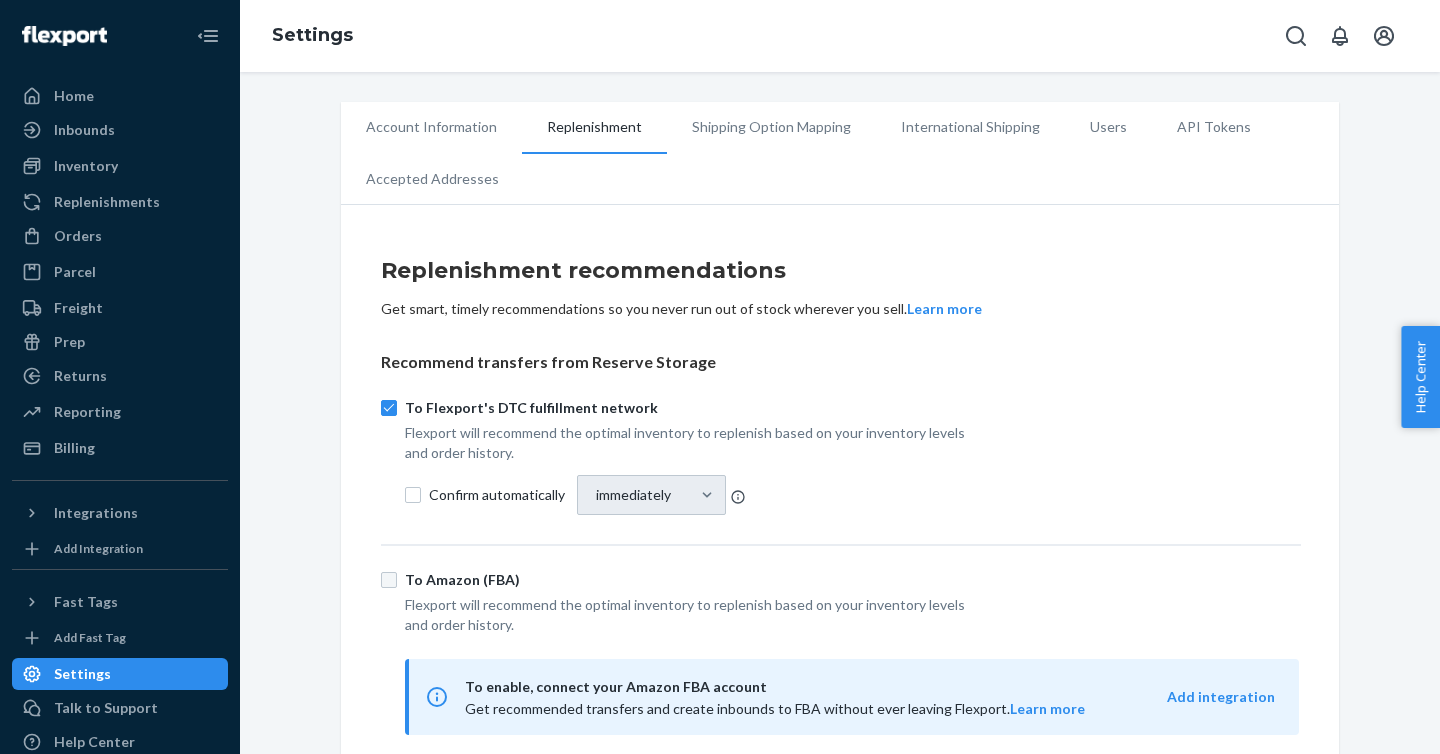 click on "immediately" at bounding box center (651, 495) 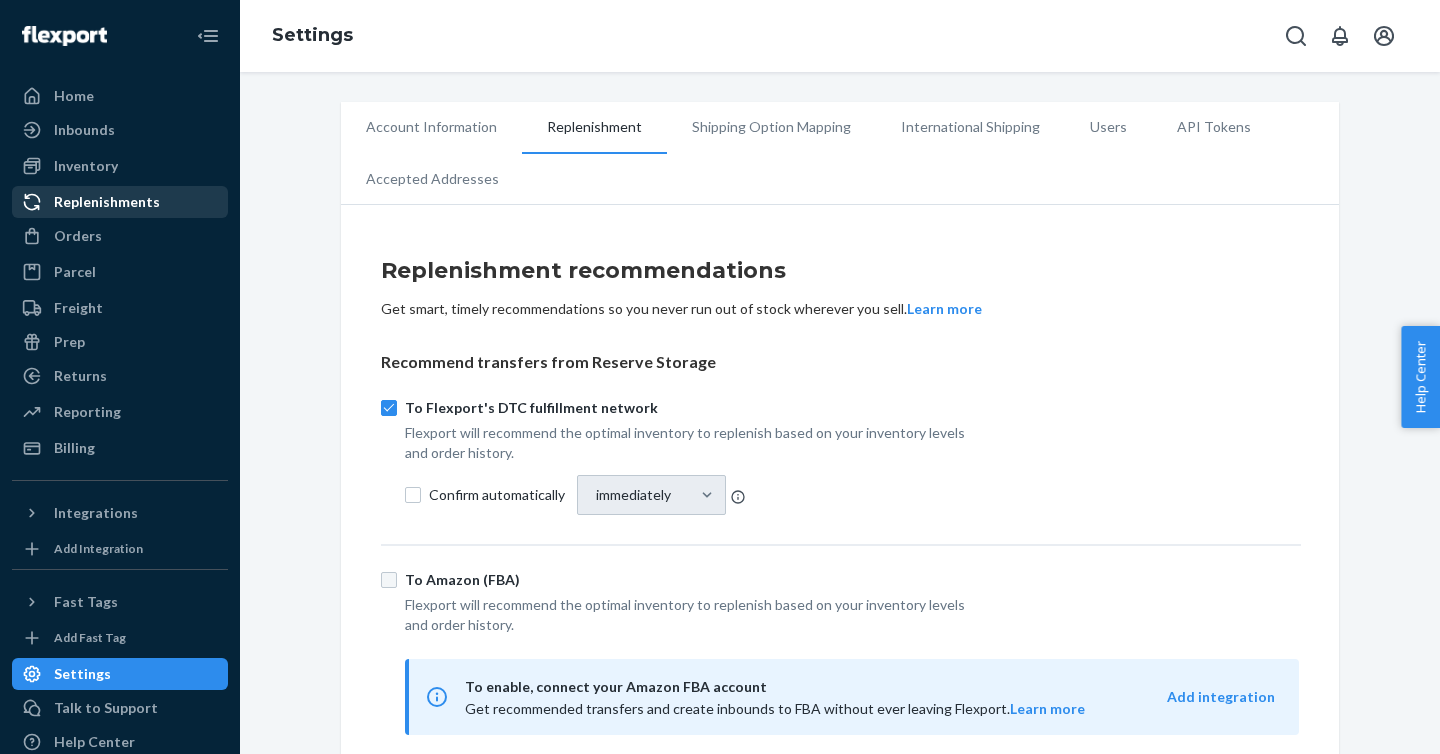 click on "Replenishments" at bounding box center (107, 202) 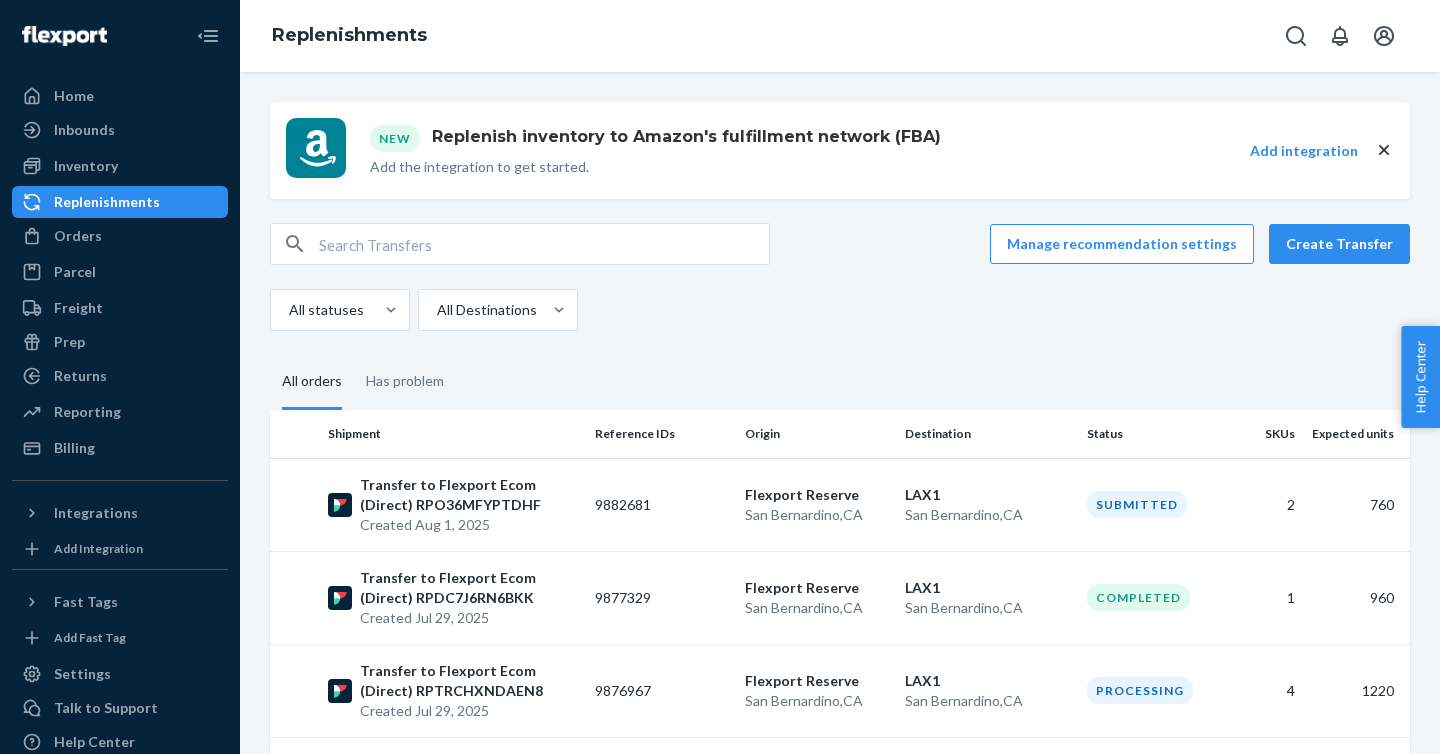 click 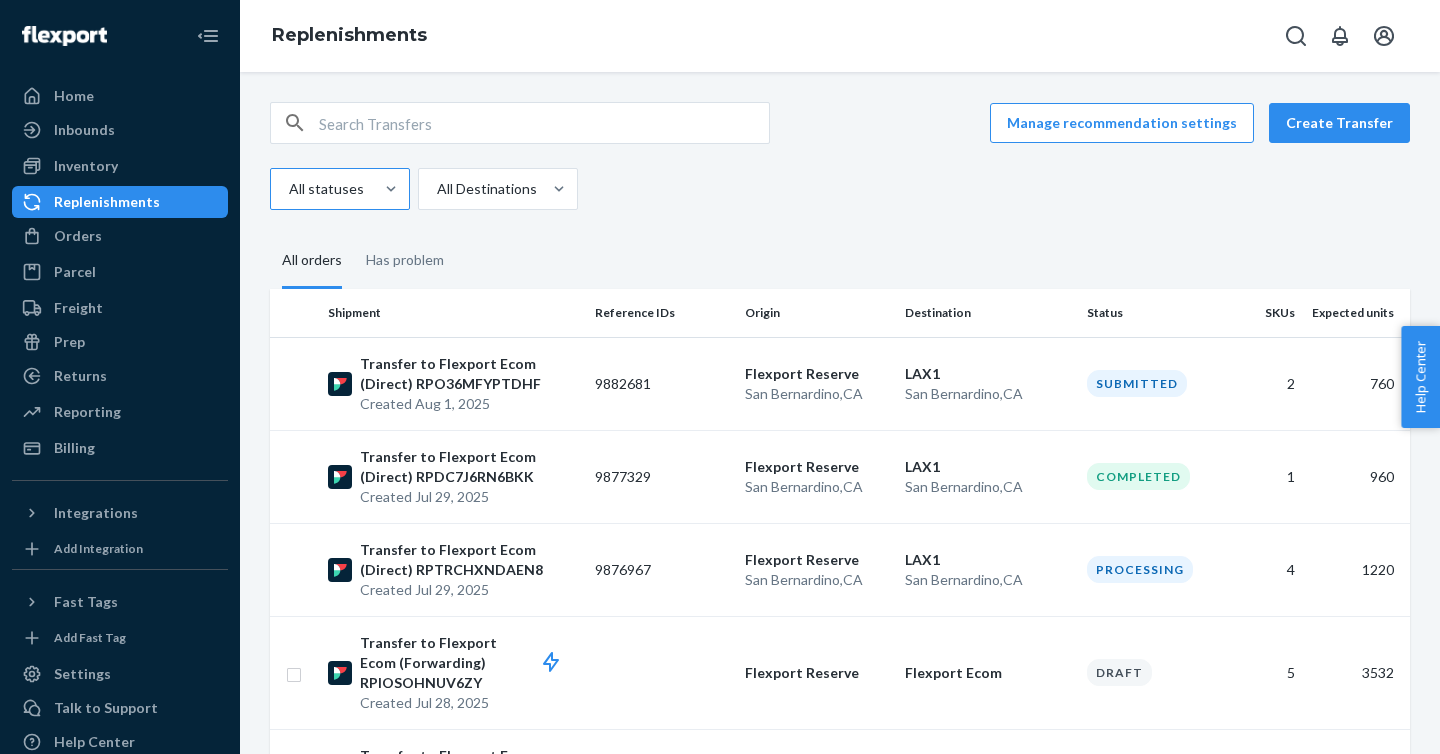 click on "All statuses" at bounding box center (326, 189) 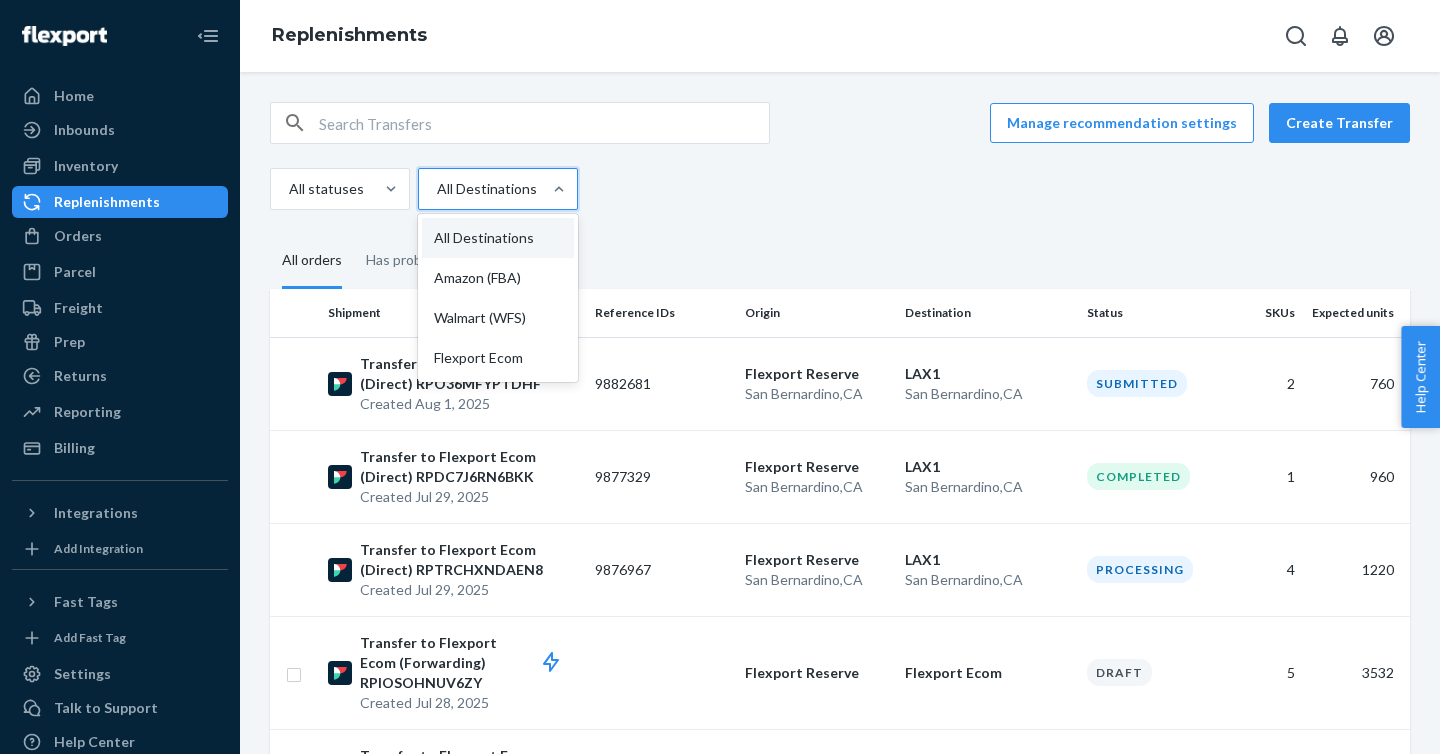 click on "All Destinations" at bounding box center (487, 189) 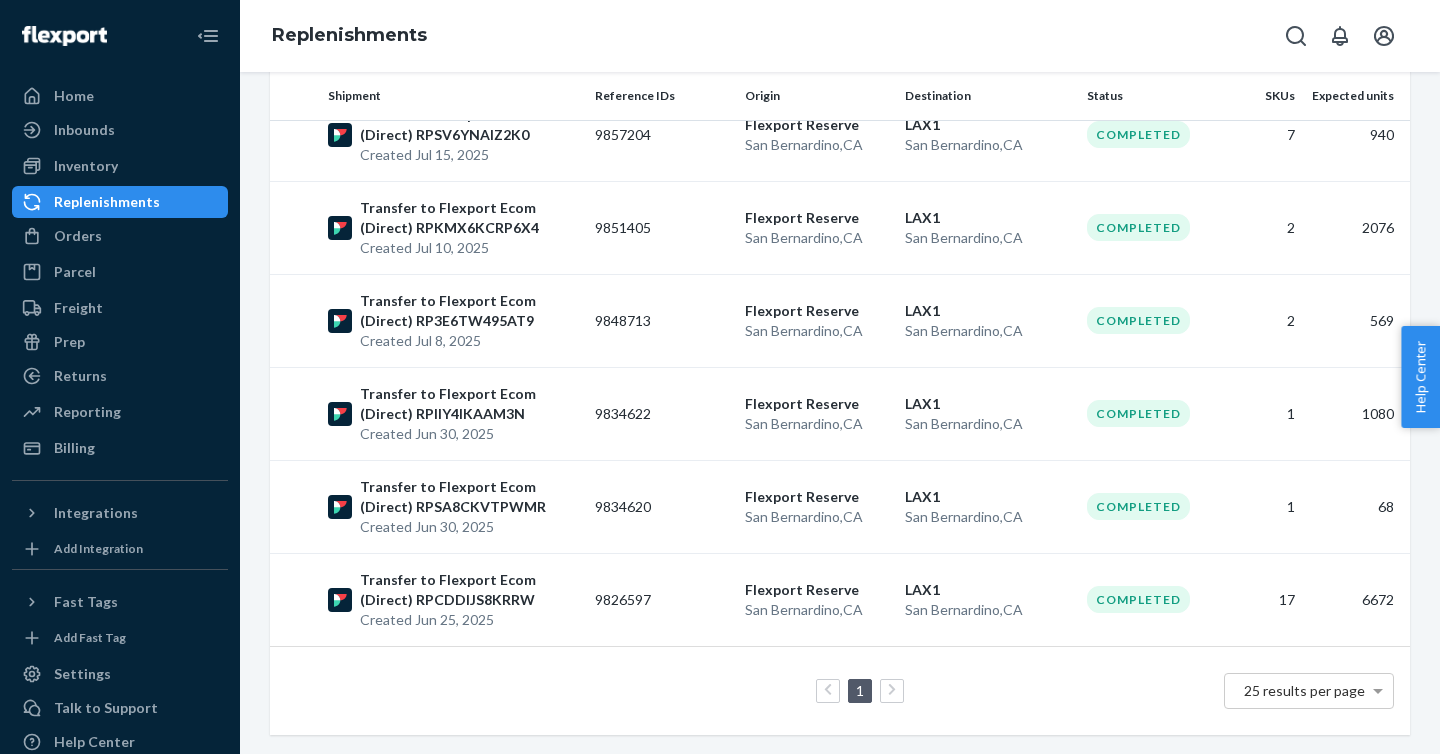 scroll, scrollTop: 0, scrollLeft: 0, axis: both 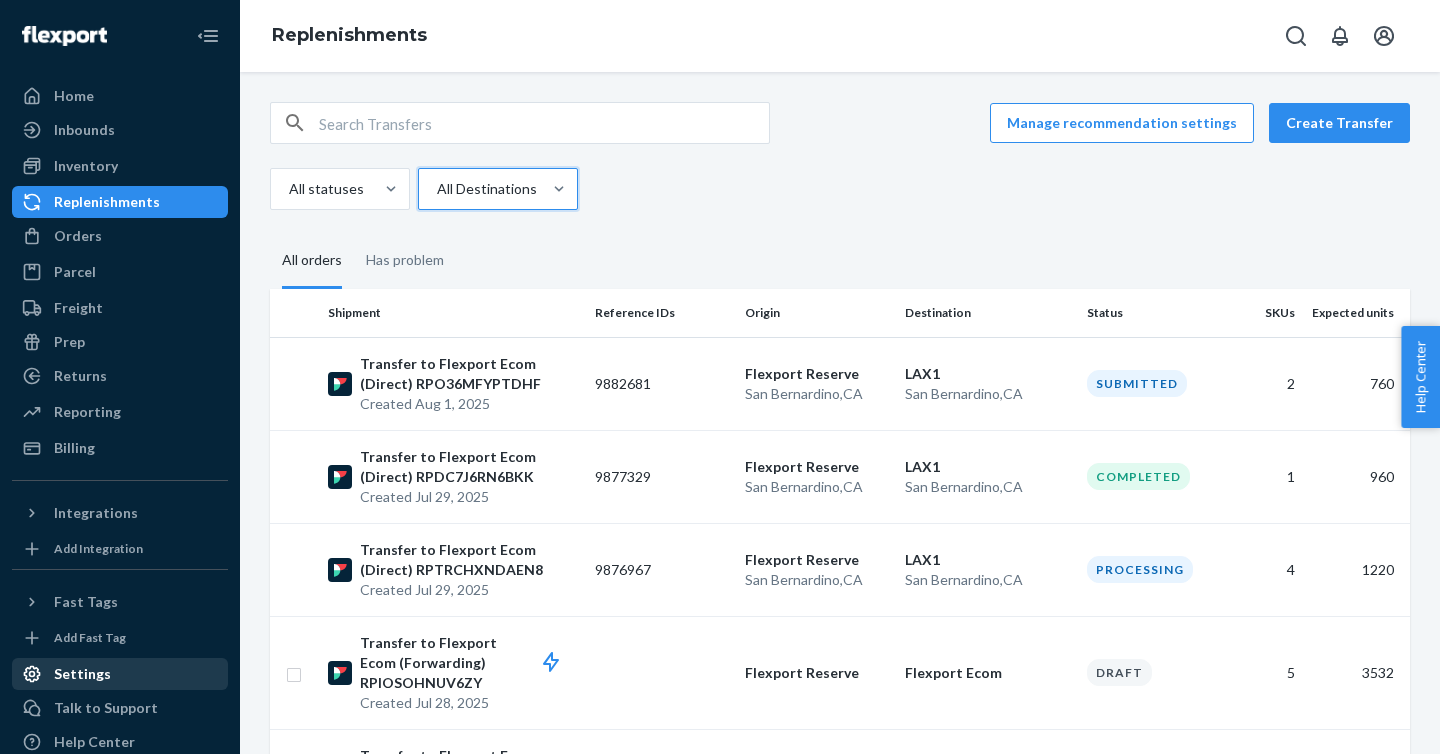 click on "Settings" at bounding box center (82, 674) 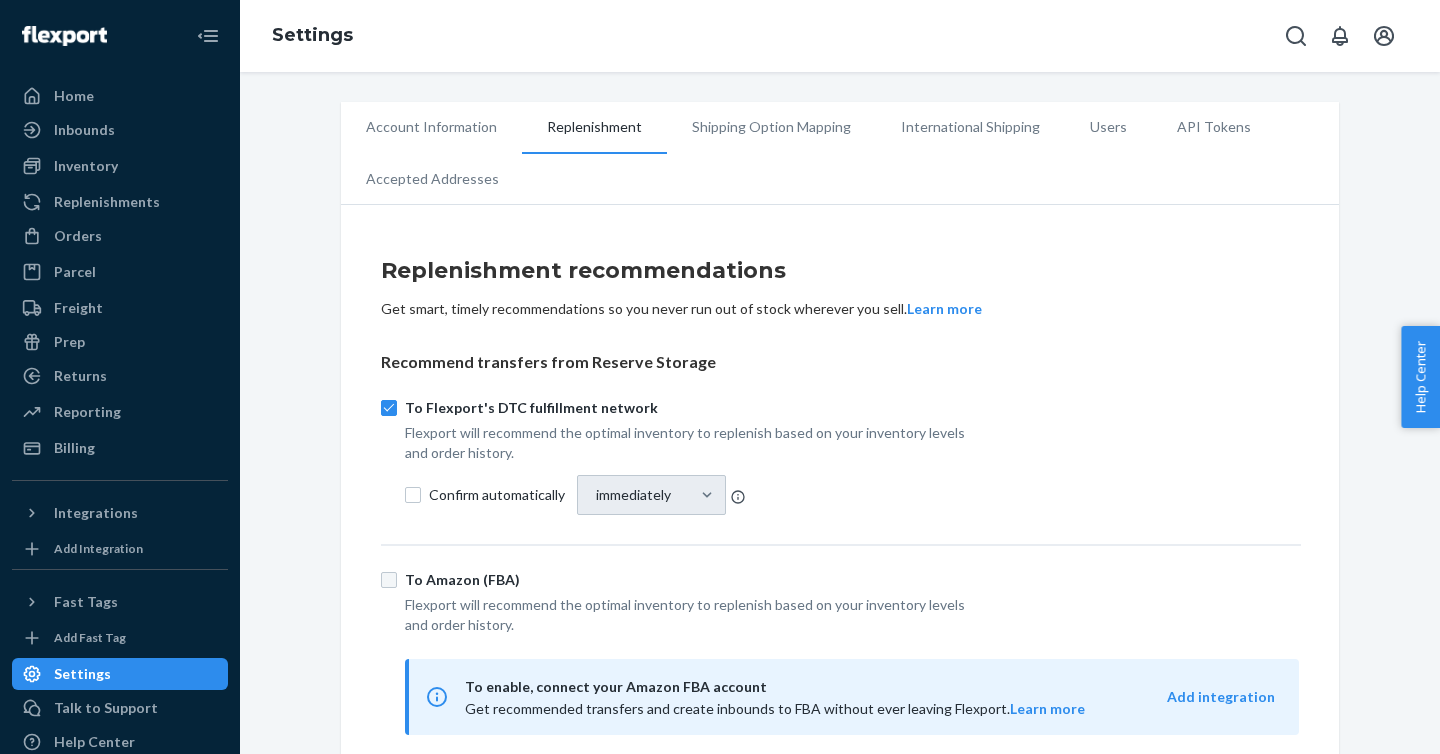 click on "Learn more" at bounding box center (944, 309) 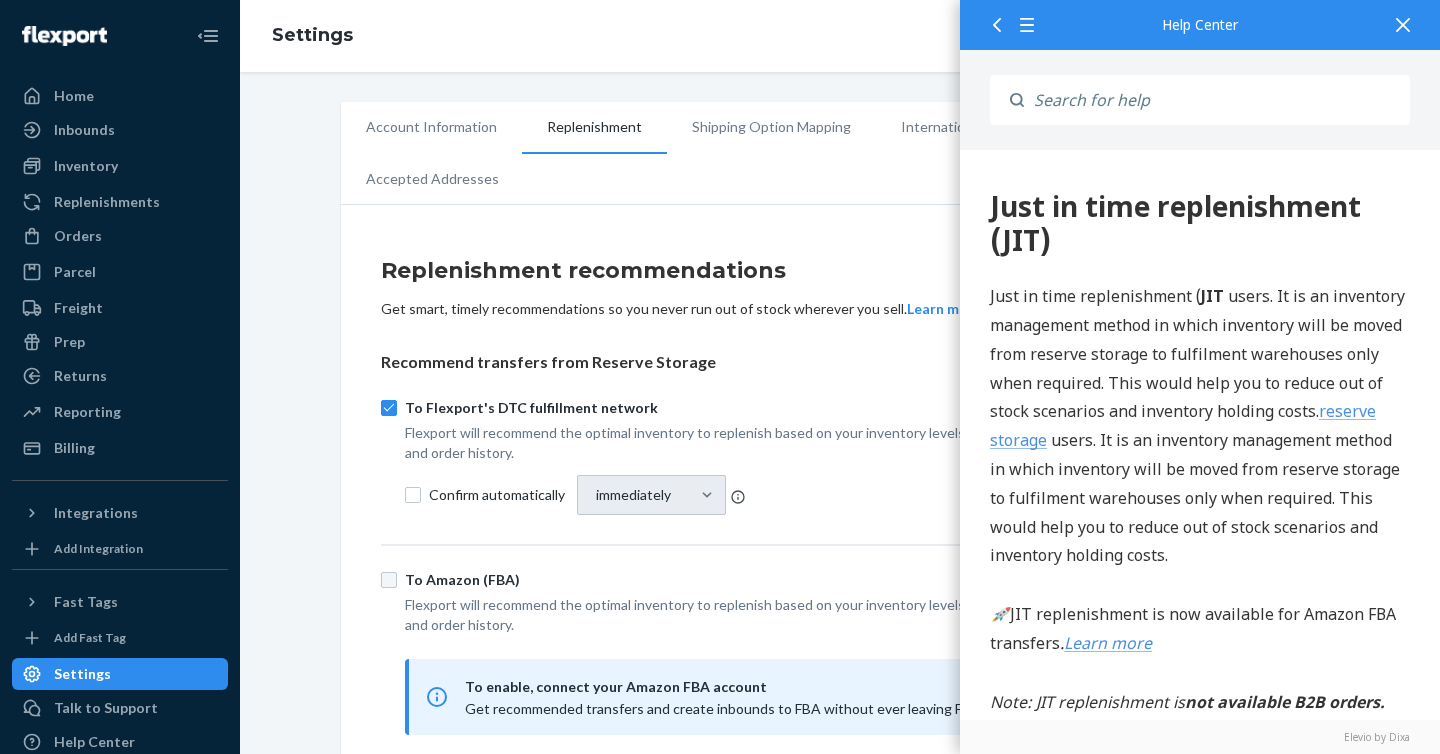 scroll, scrollTop: 0, scrollLeft: 0, axis: both 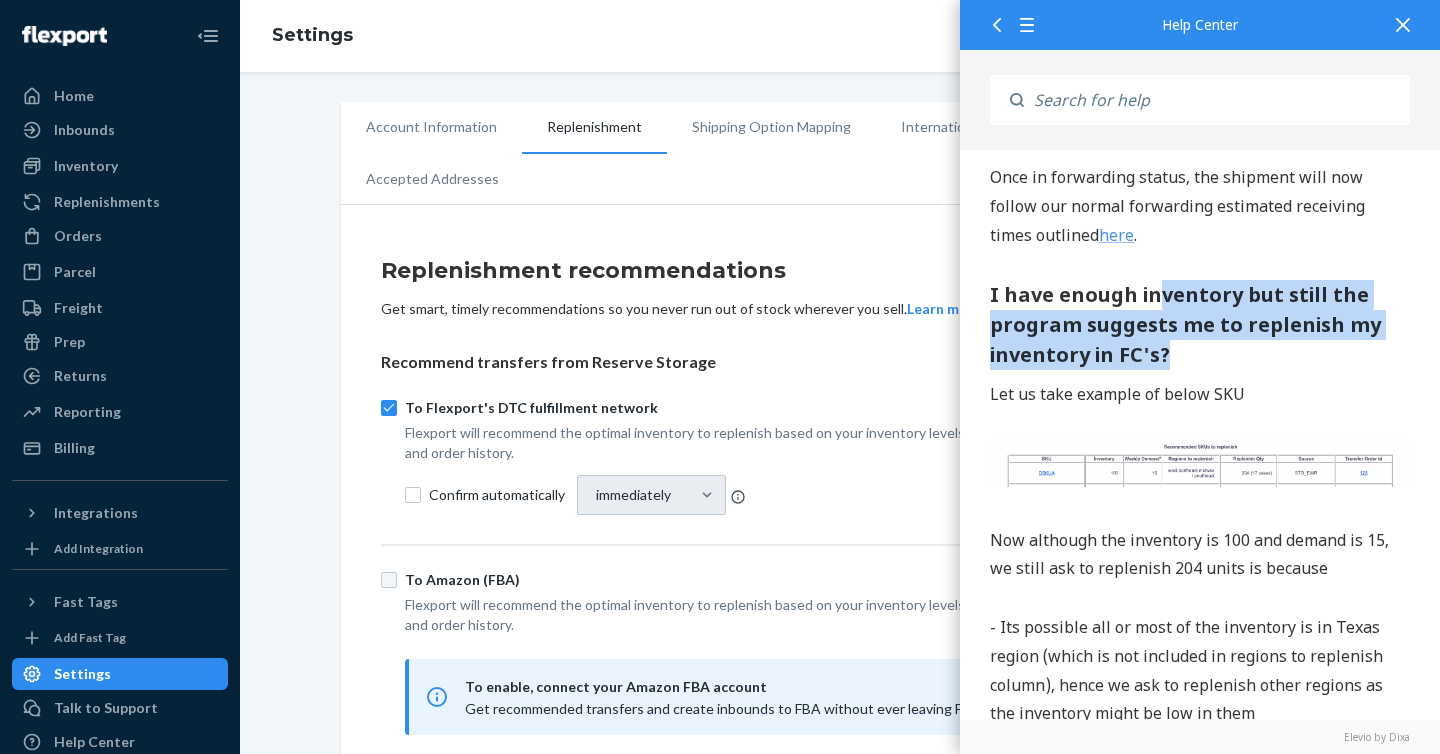 drag, startPoint x: 1159, startPoint y: 334, endPoint x: 1177, endPoint y: 404, distance: 72.277245 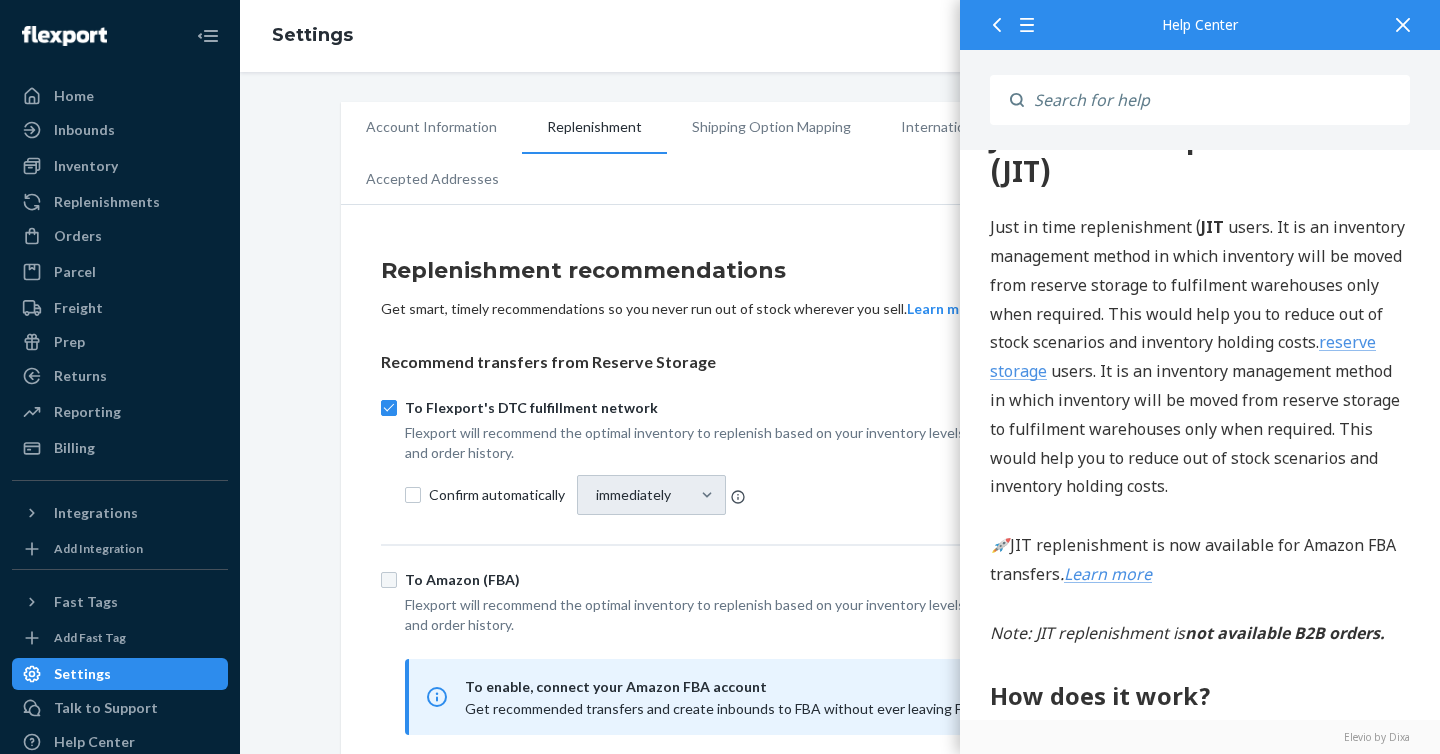 scroll, scrollTop: 0, scrollLeft: 0, axis: both 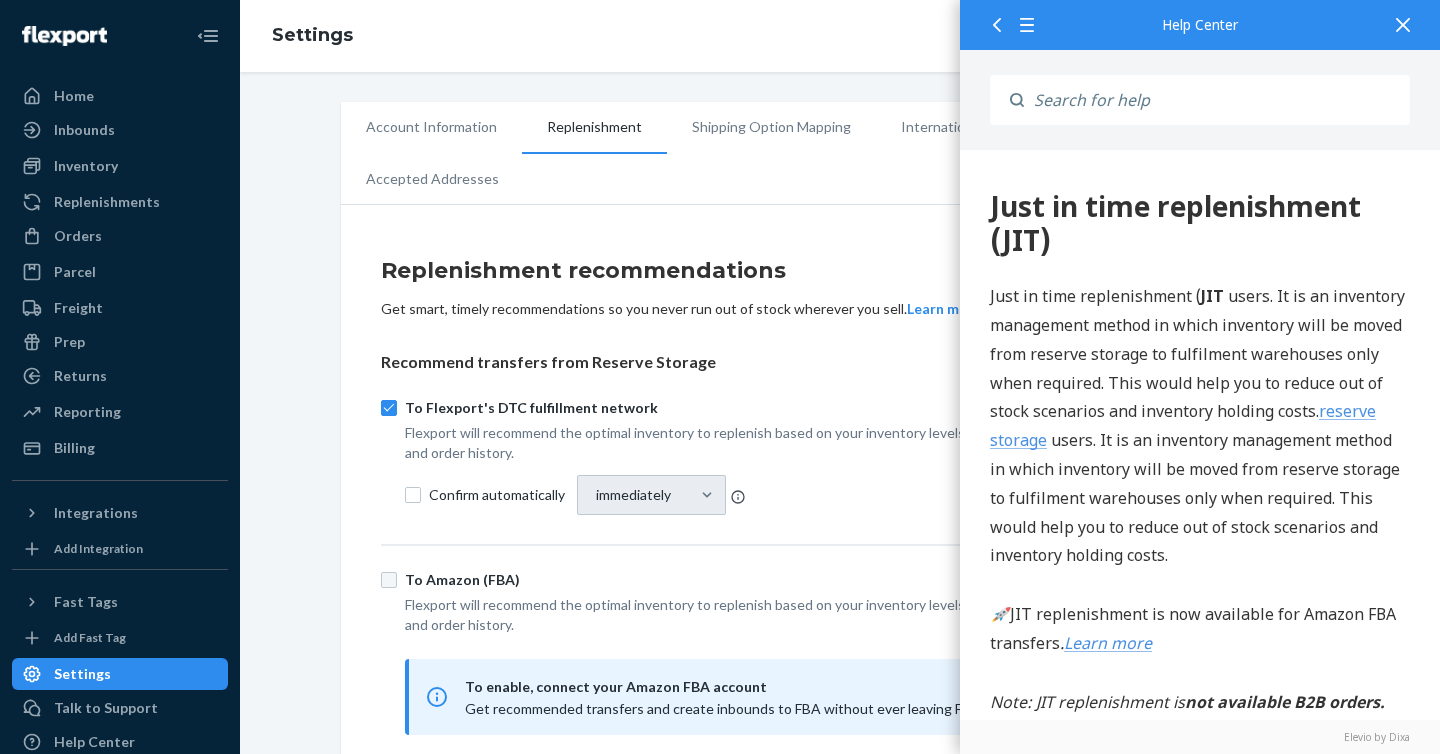 click at bounding box center (993, 24) 